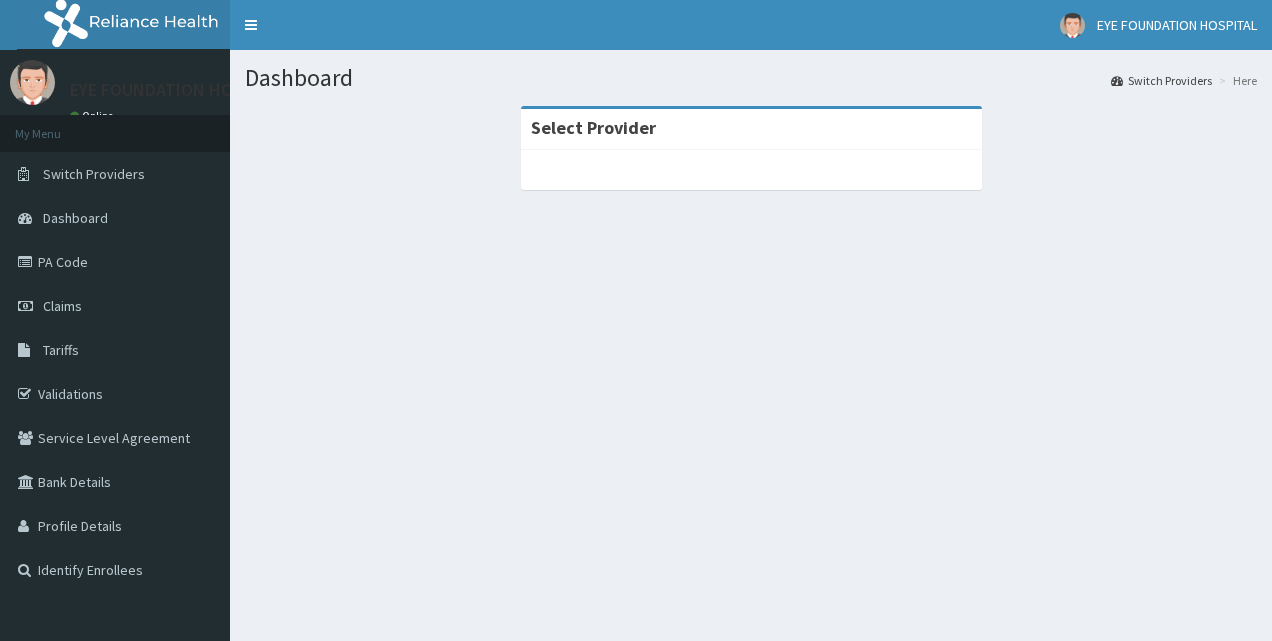 scroll, scrollTop: 0, scrollLeft: 0, axis: both 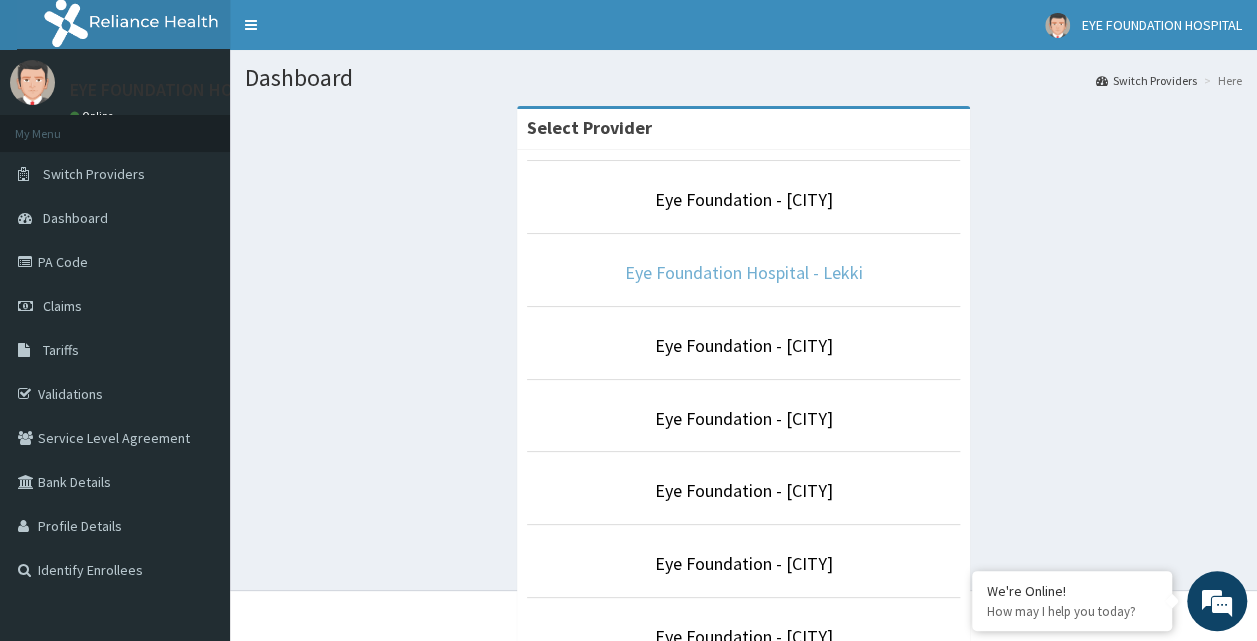 click on "Eye Foundation Hospital - Lekki" at bounding box center [744, 272] 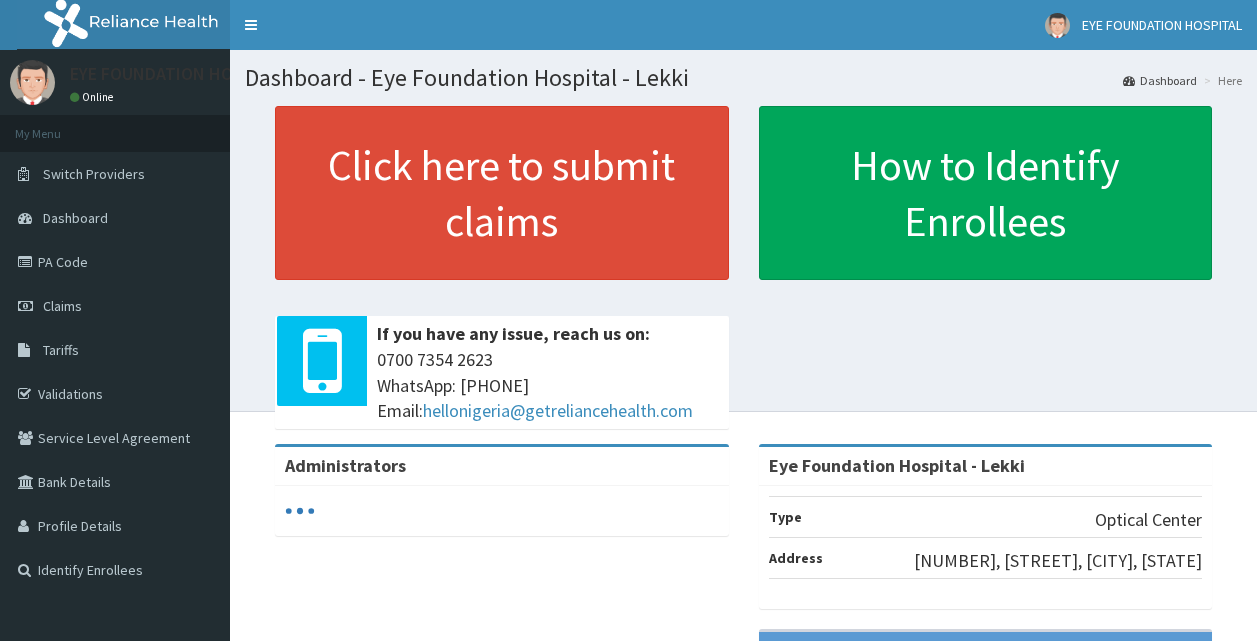 scroll, scrollTop: 0, scrollLeft: 0, axis: both 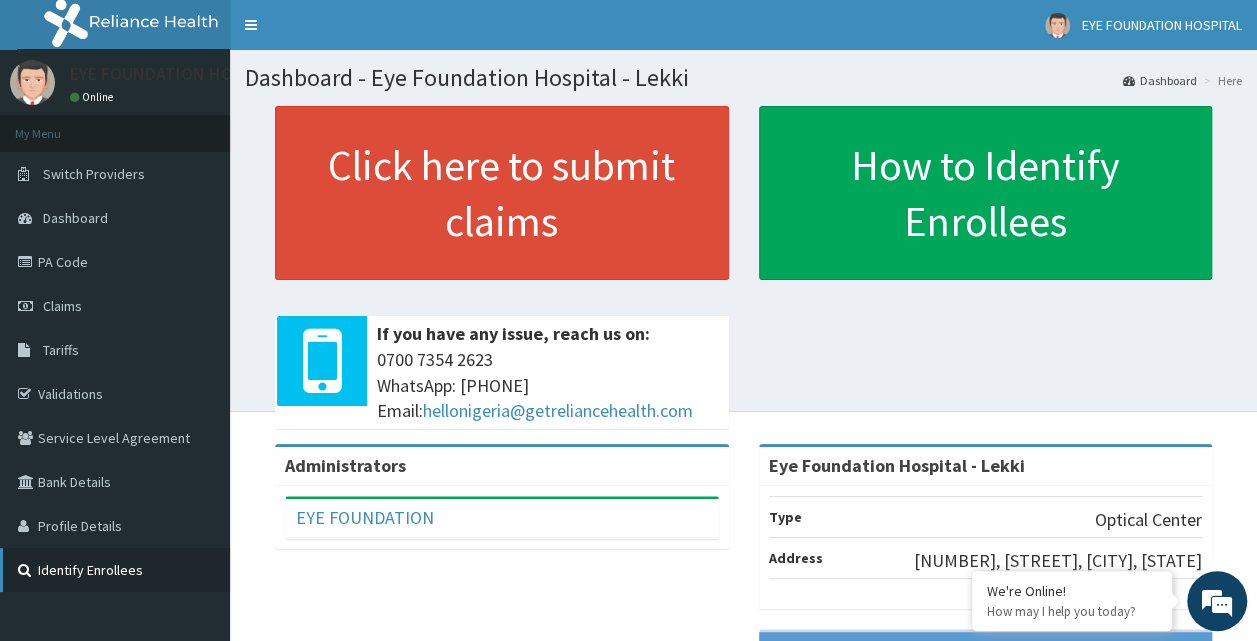 click on "Identify Enrollees" at bounding box center [115, 570] 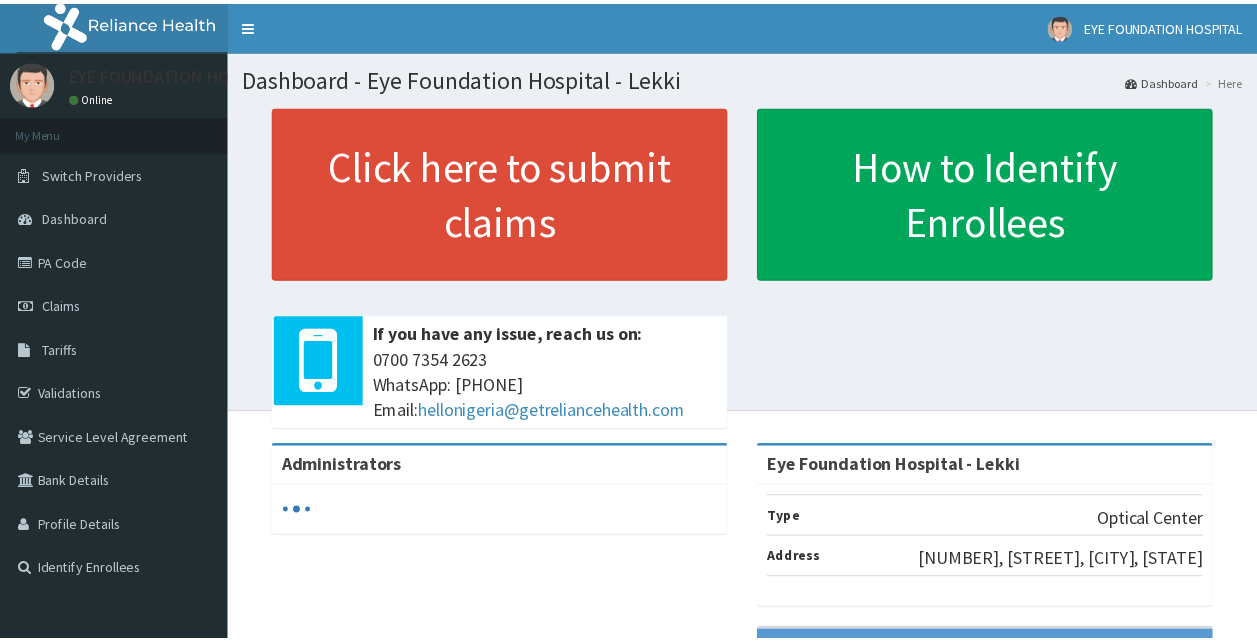 scroll, scrollTop: 0, scrollLeft: 0, axis: both 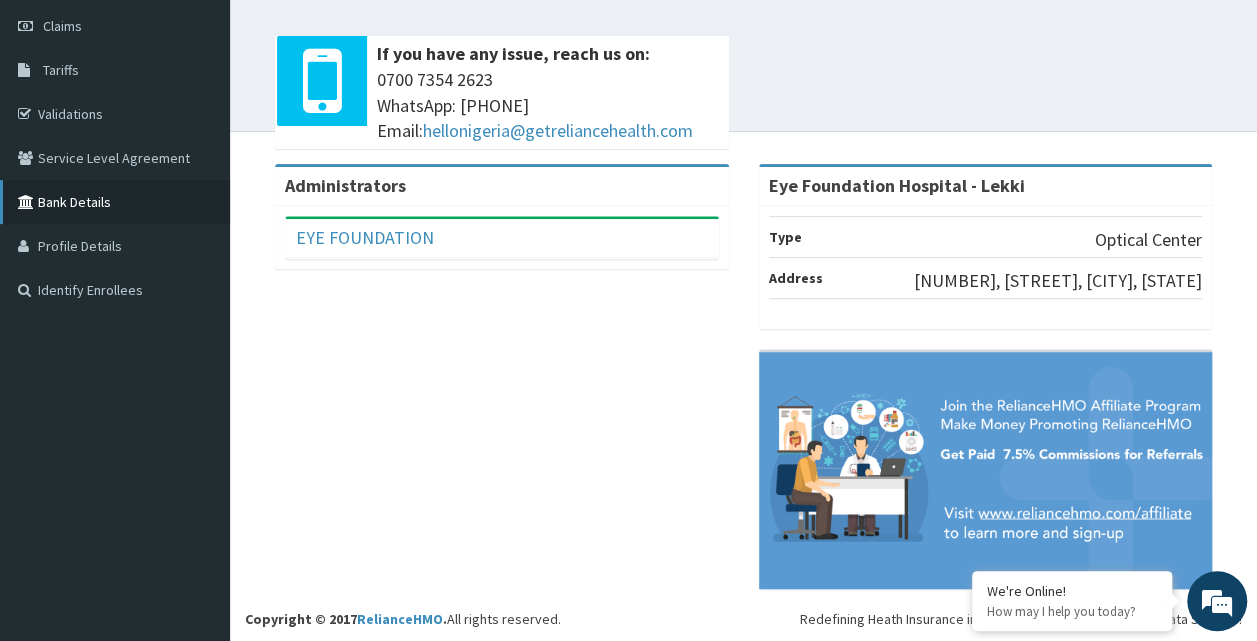 click on "Bank Details" at bounding box center [115, 202] 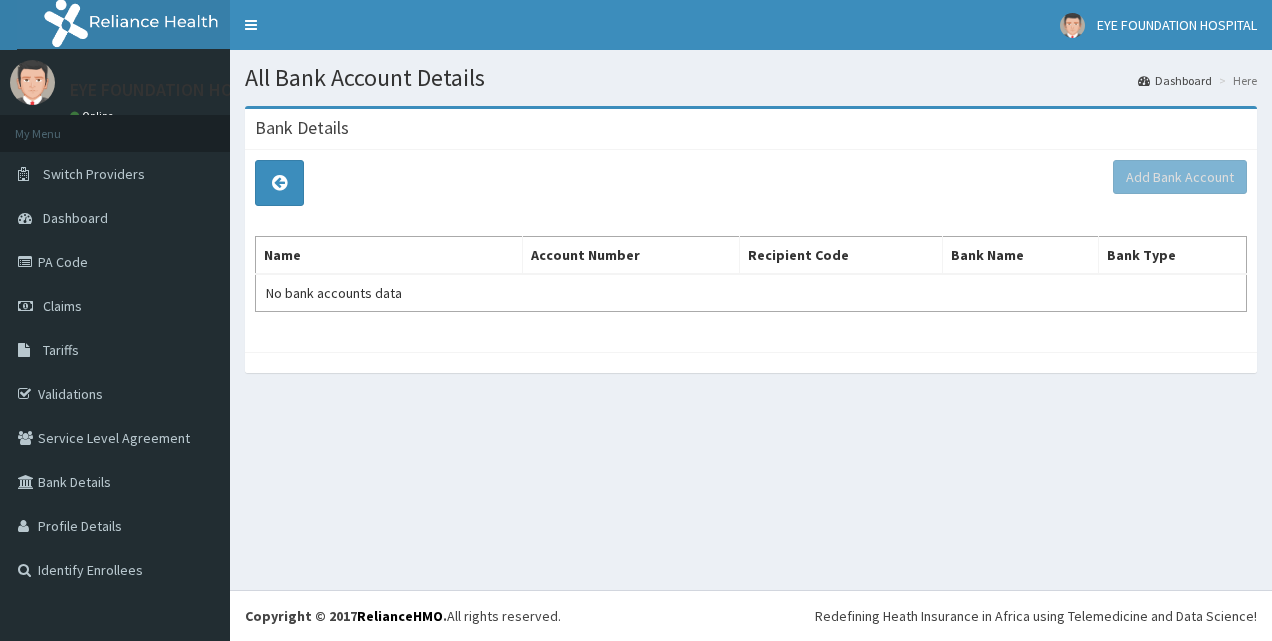 scroll, scrollTop: 0, scrollLeft: 0, axis: both 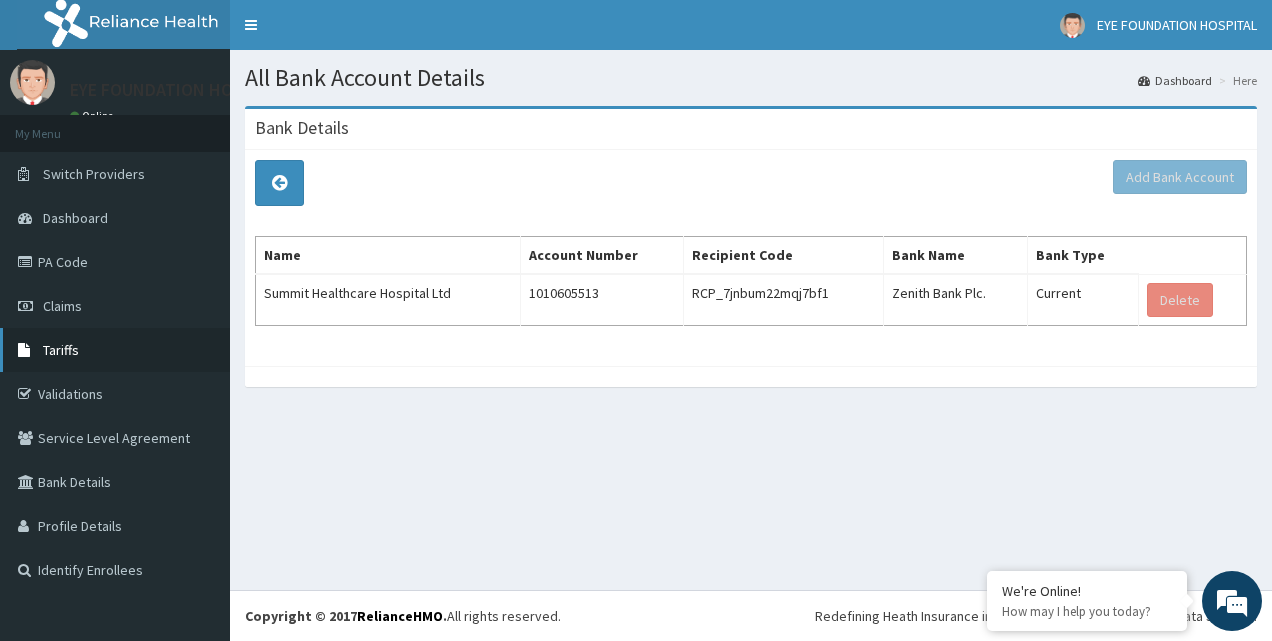 click on "Tariffs" at bounding box center [61, 350] 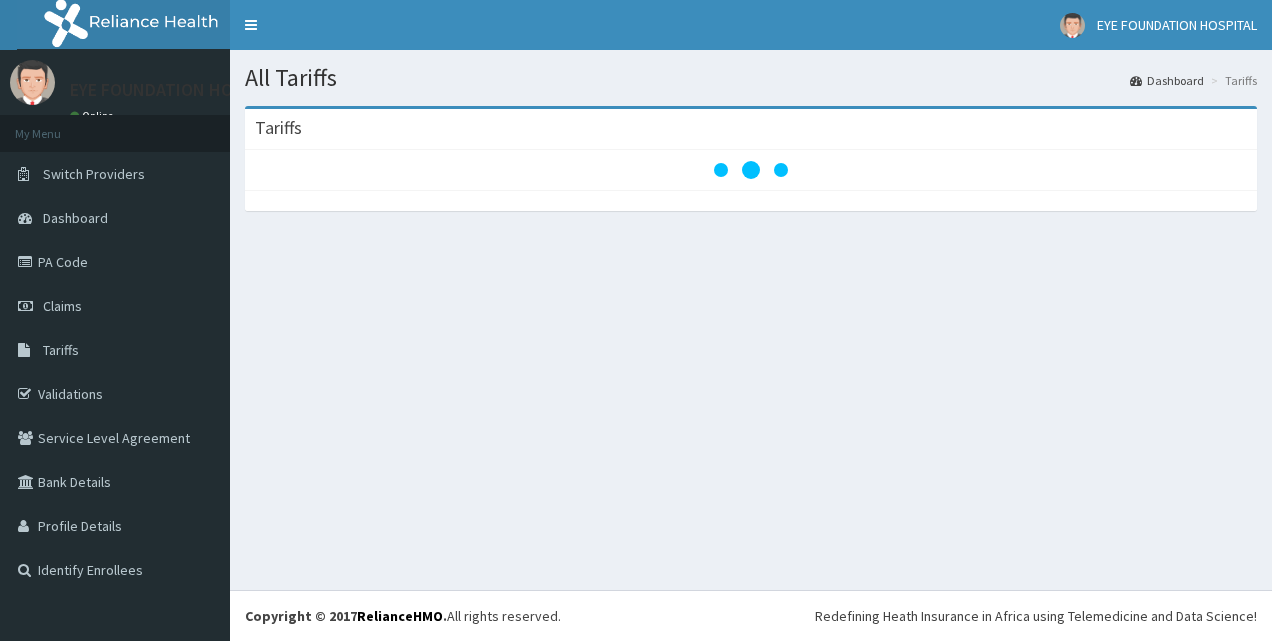 scroll, scrollTop: 0, scrollLeft: 0, axis: both 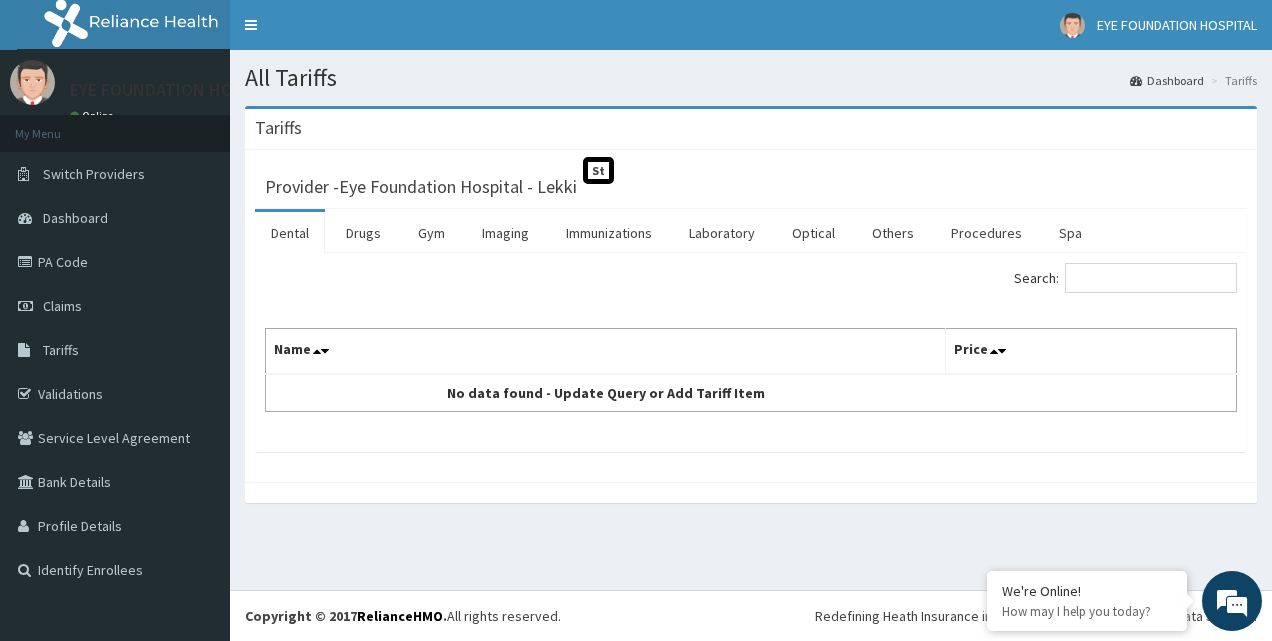 click at bounding box center [327, 351] 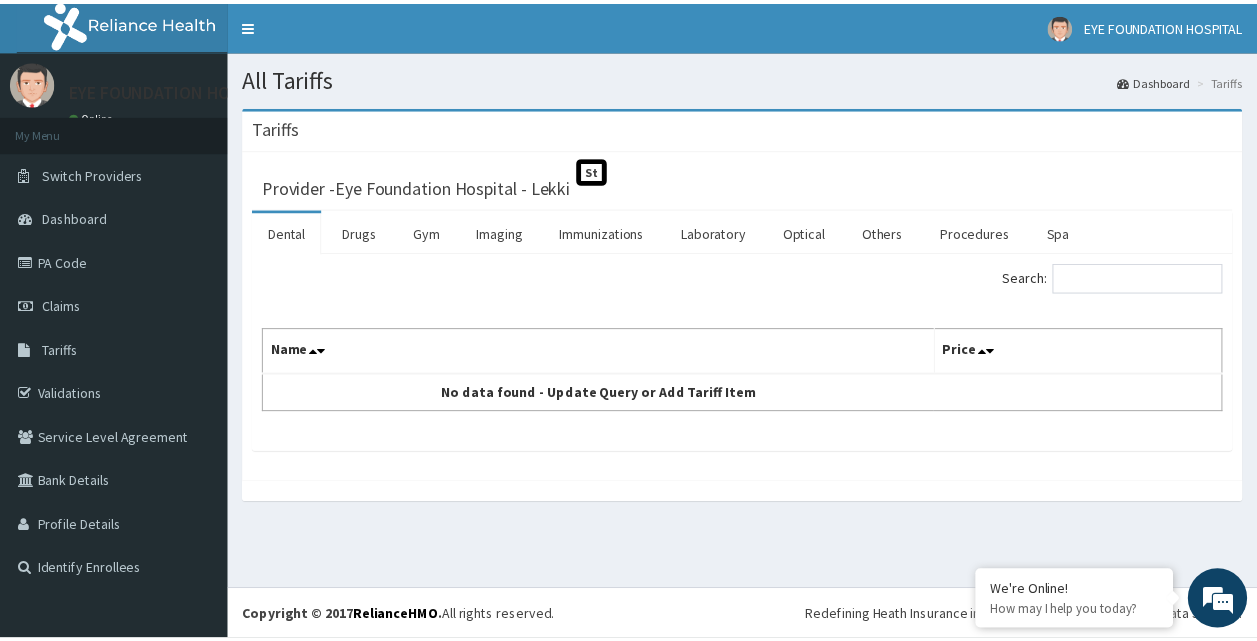 scroll, scrollTop: 0, scrollLeft: 0, axis: both 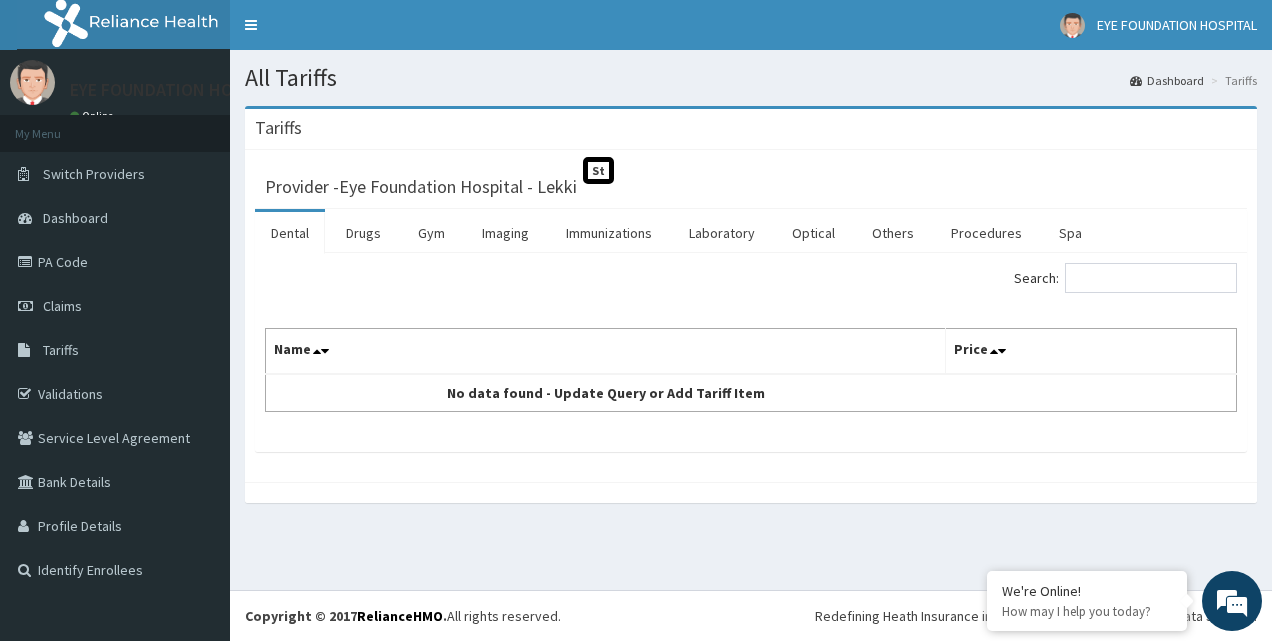 click on "Name" at bounding box center [606, 352] 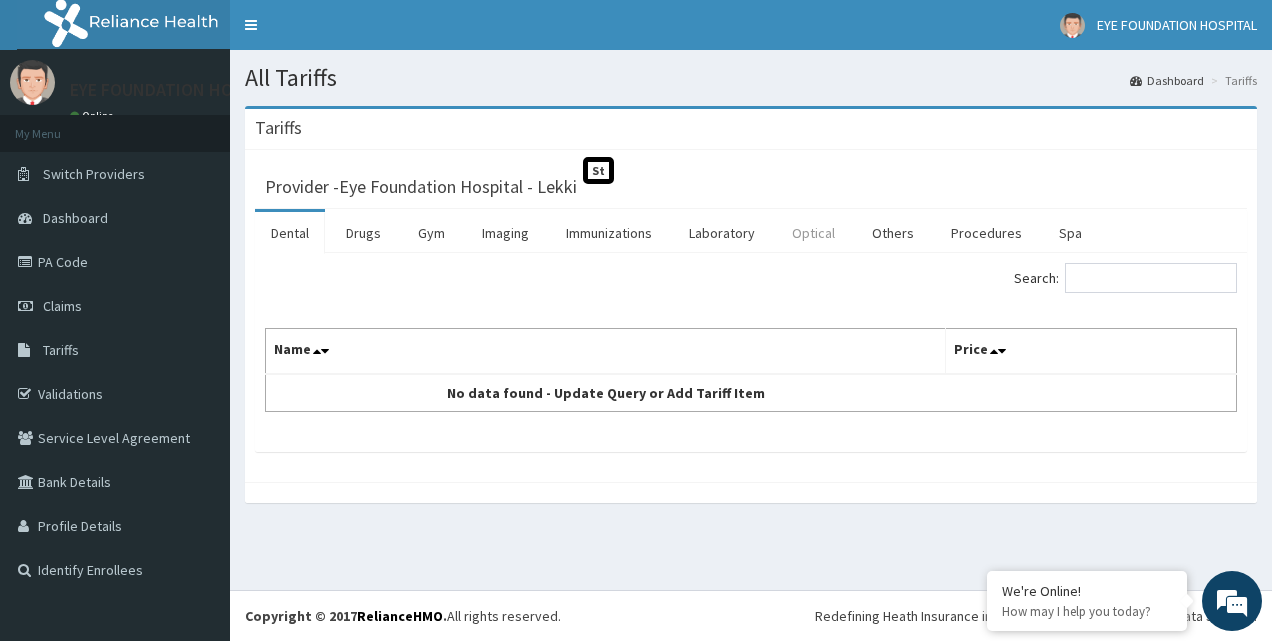 click on "Optical" at bounding box center [813, 233] 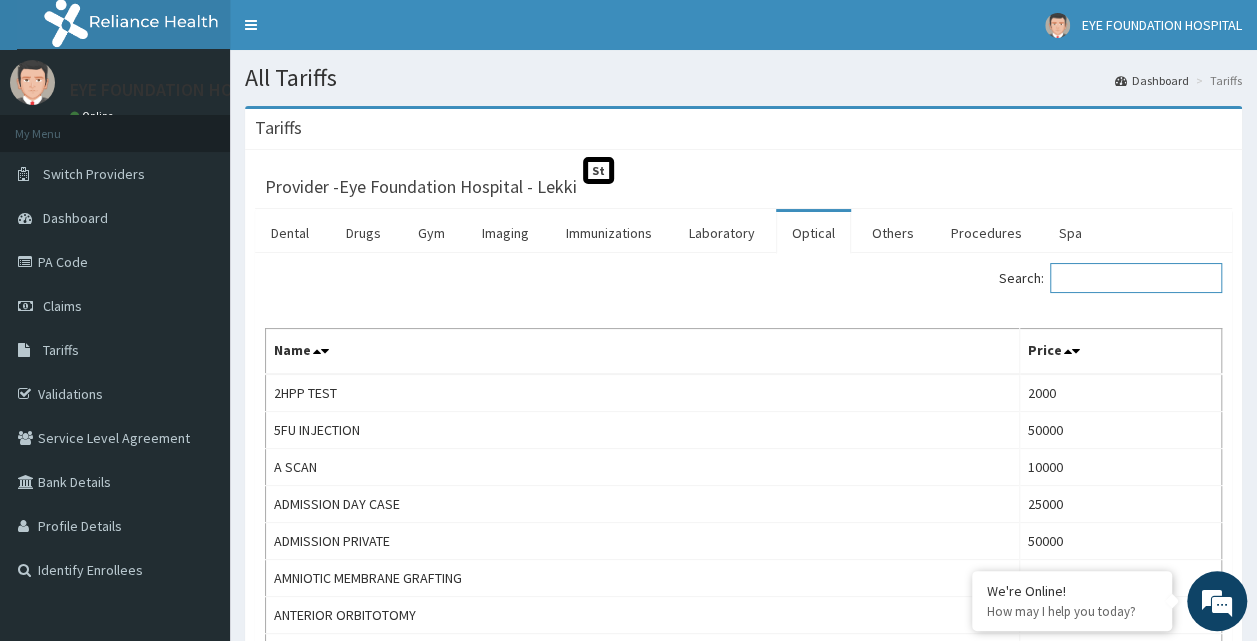 click on "Search:" at bounding box center [1136, 278] 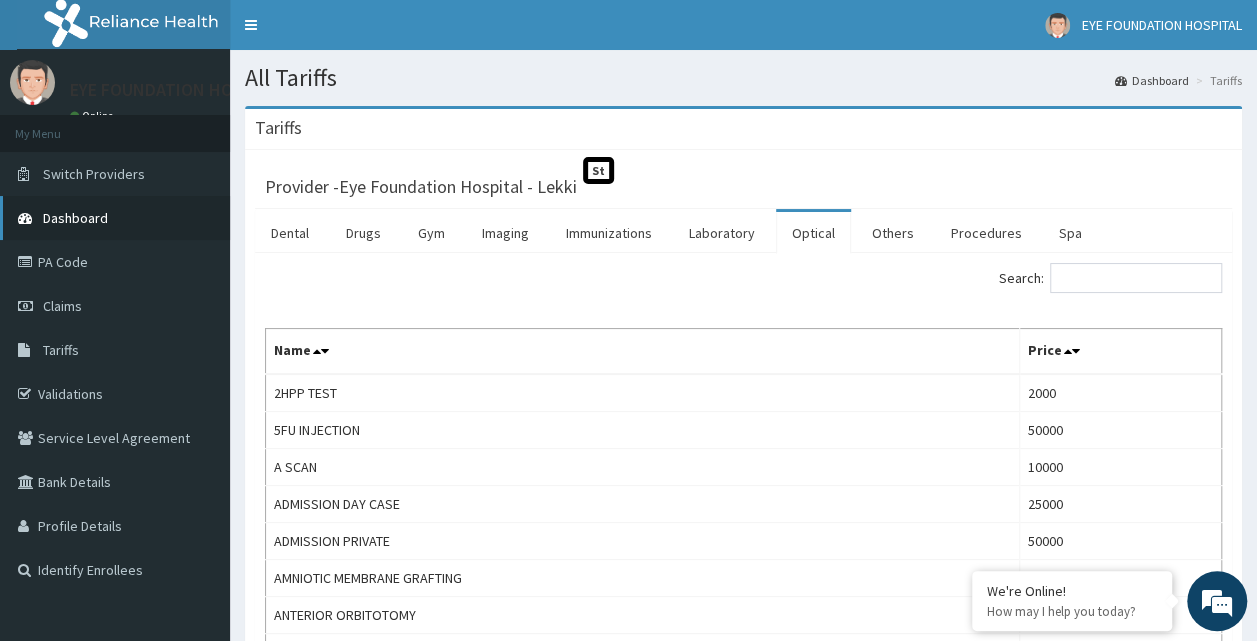 click on "Dashboard" at bounding box center [115, 218] 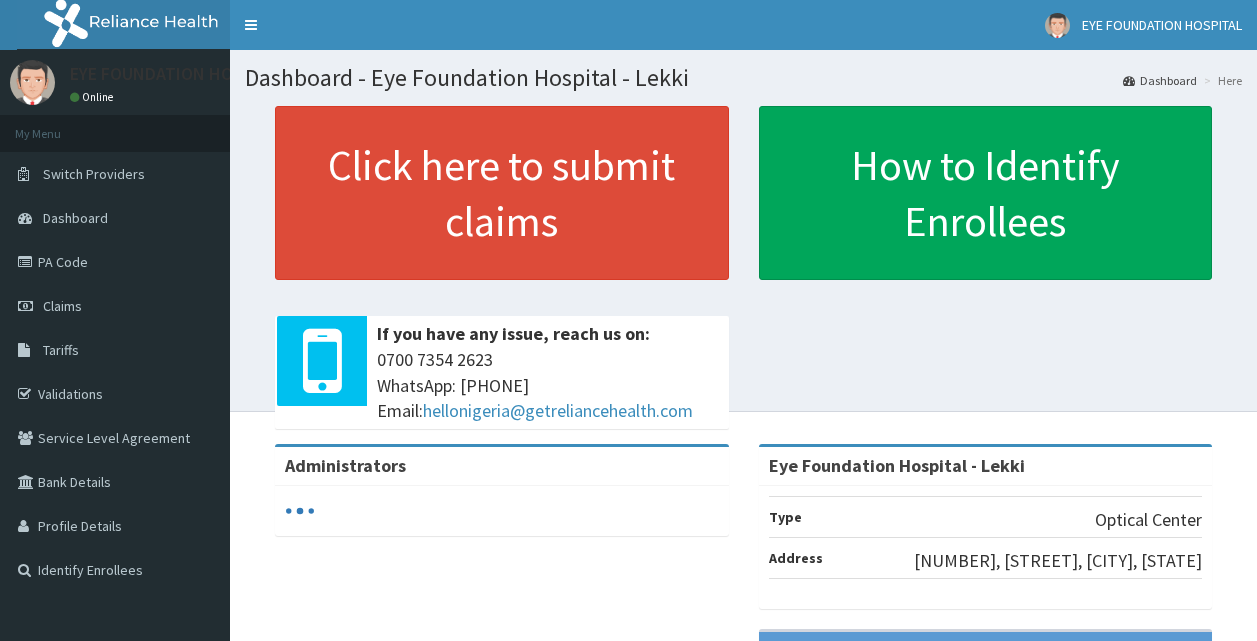 scroll, scrollTop: 0, scrollLeft: 0, axis: both 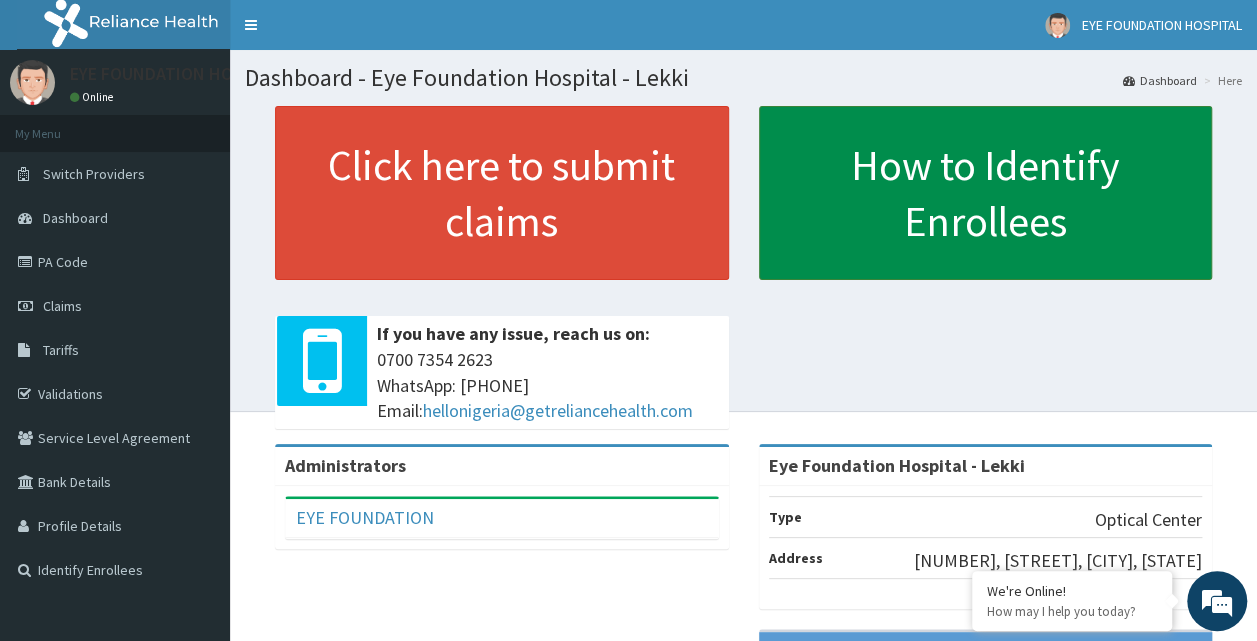 click on "How to Identify Enrollees" at bounding box center [986, 193] 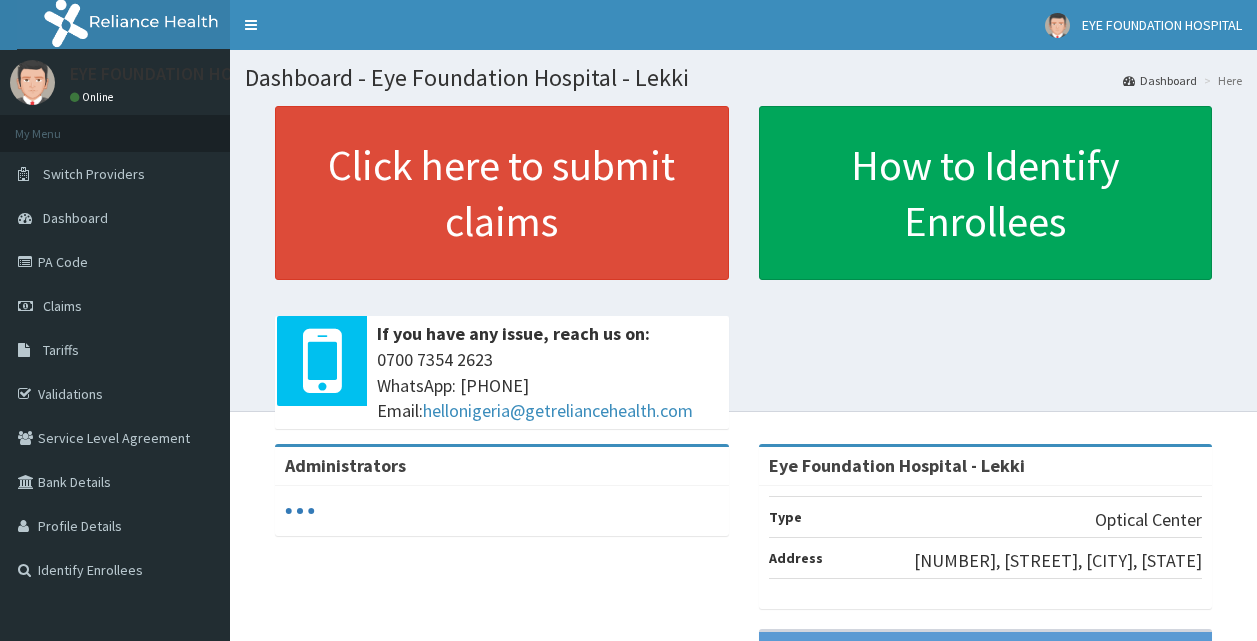 scroll, scrollTop: 0, scrollLeft: 0, axis: both 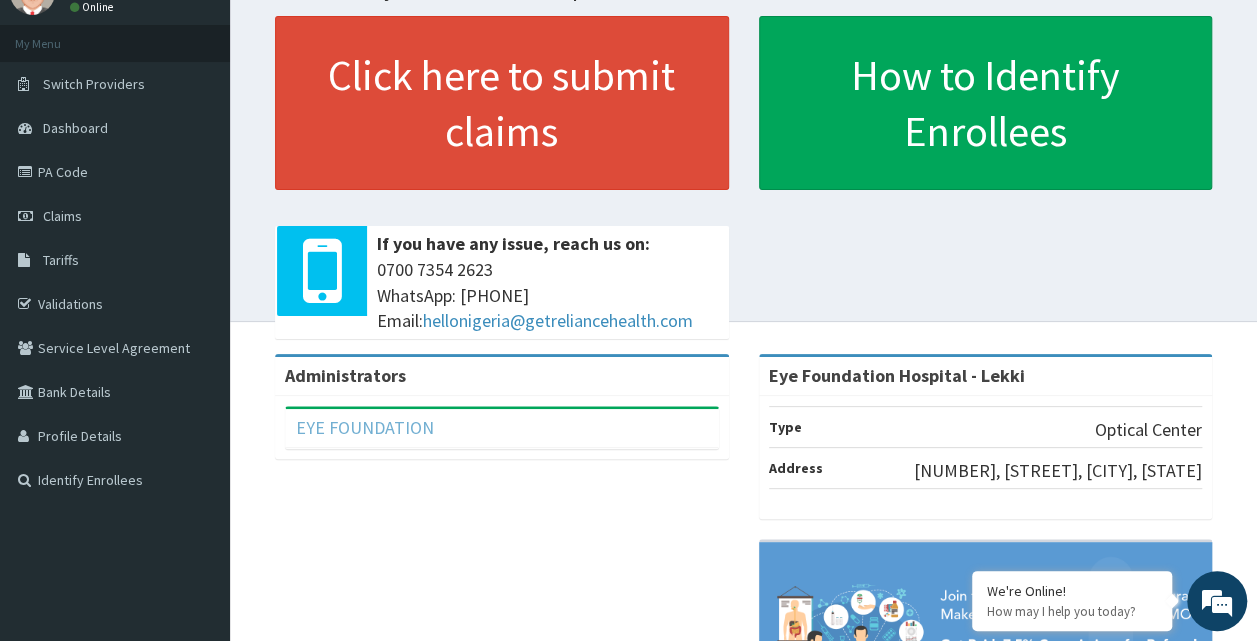 click on "EYE FOUNDATION" at bounding box center (365, 427) 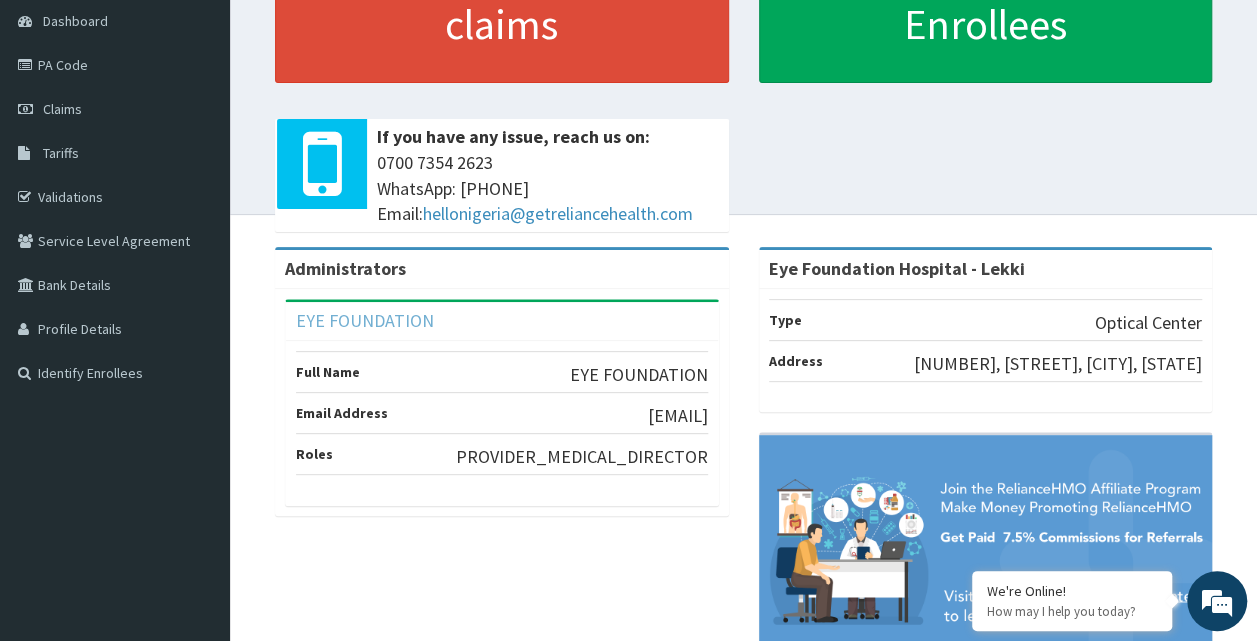 scroll, scrollTop: 187, scrollLeft: 0, axis: vertical 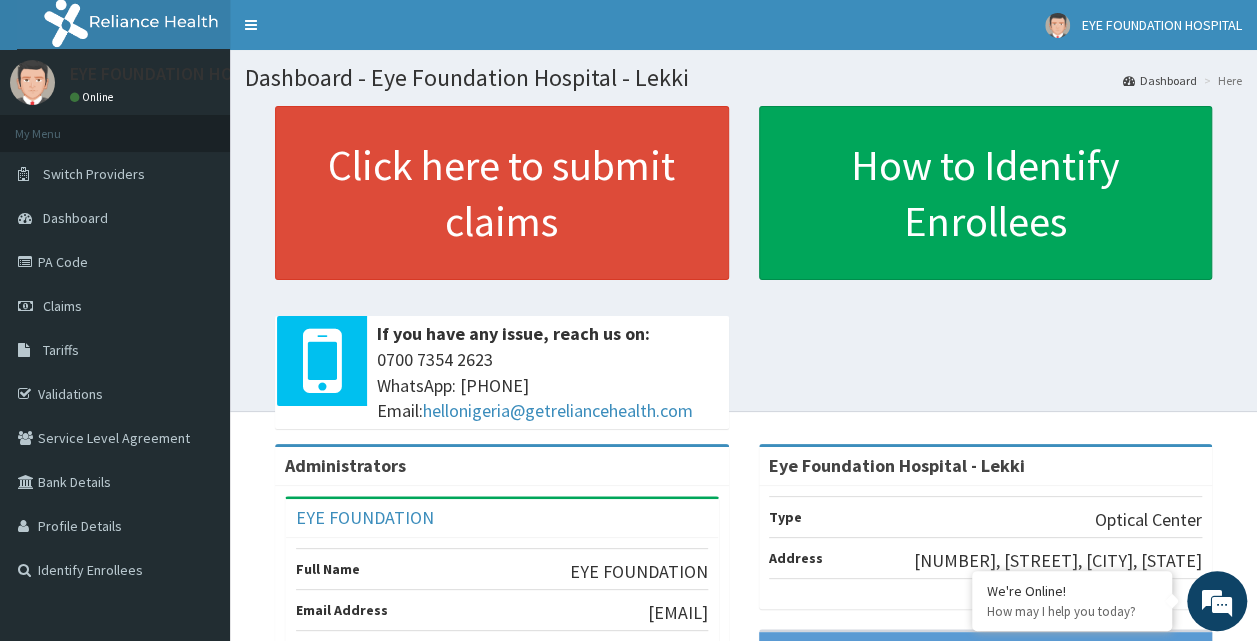 click on "Dashboard" at bounding box center (1160, 80) 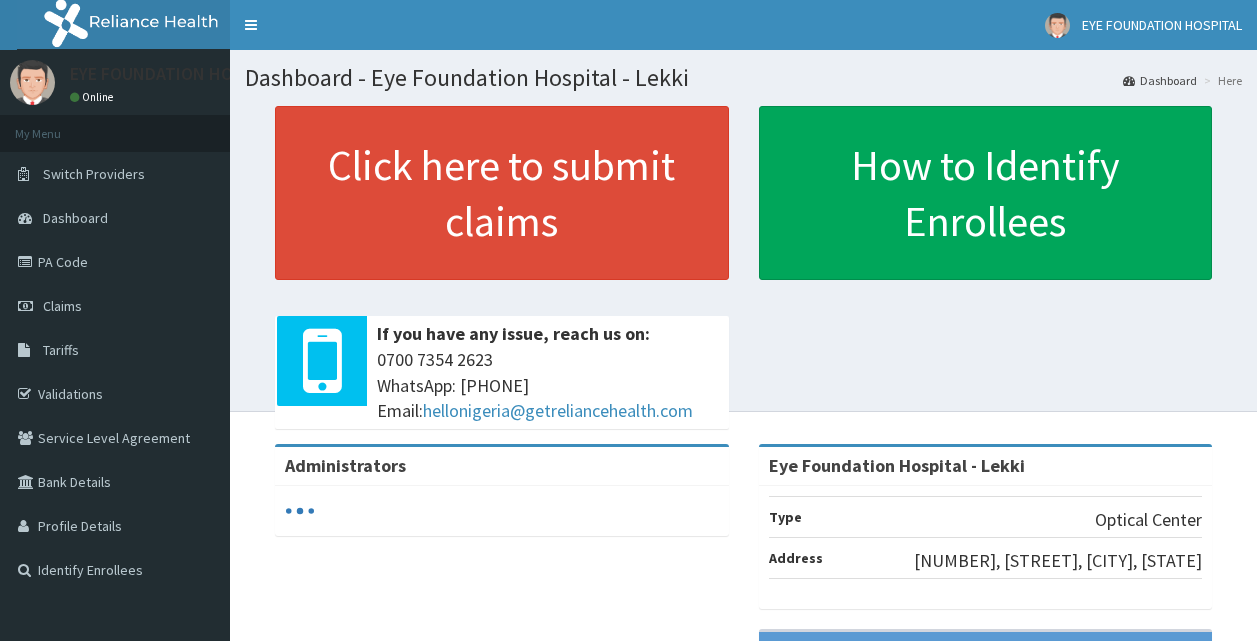 scroll, scrollTop: 0, scrollLeft: 0, axis: both 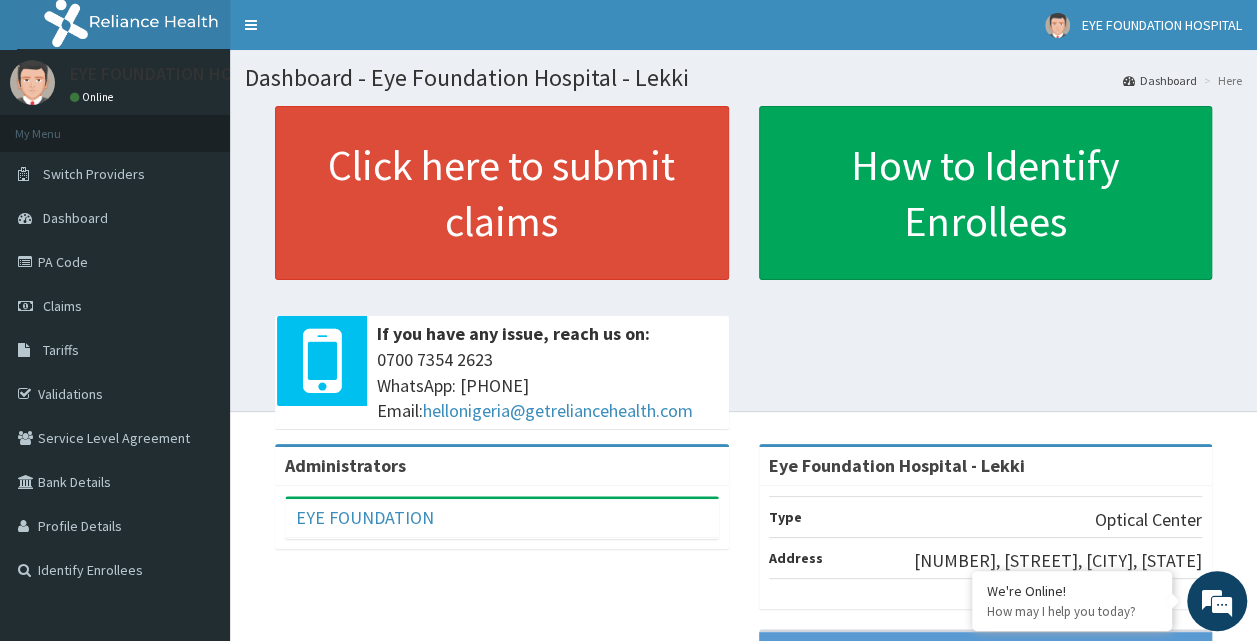 click on "Here" at bounding box center [1220, 80] 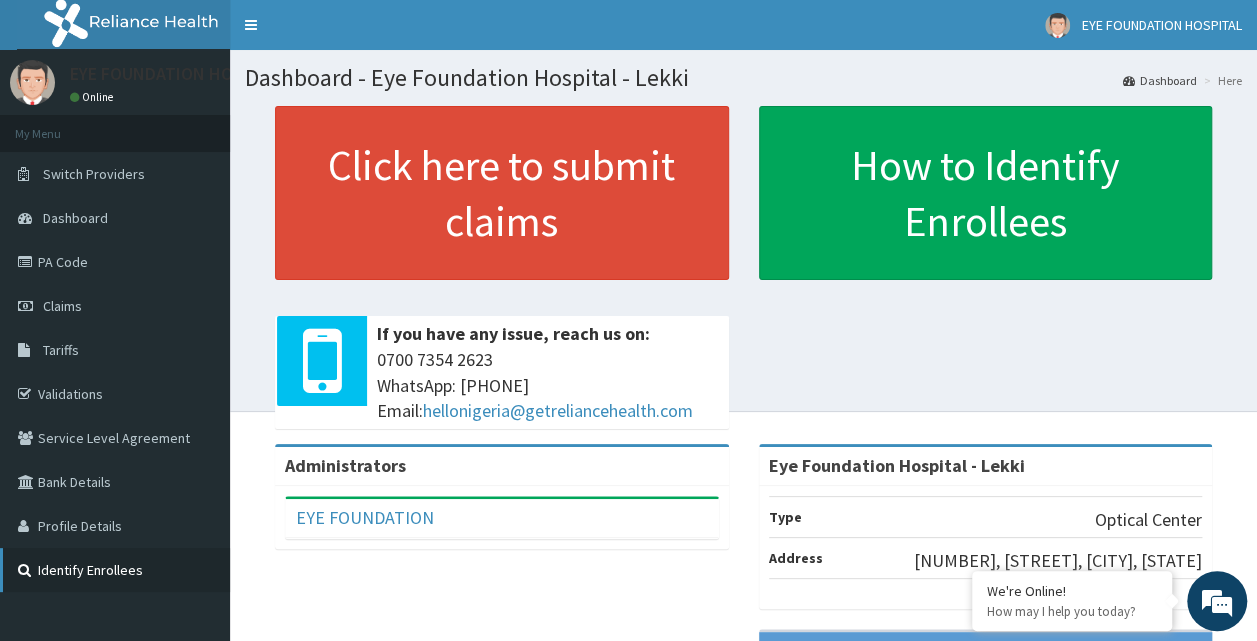 click on "Identify Enrollees" at bounding box center [115, 570] 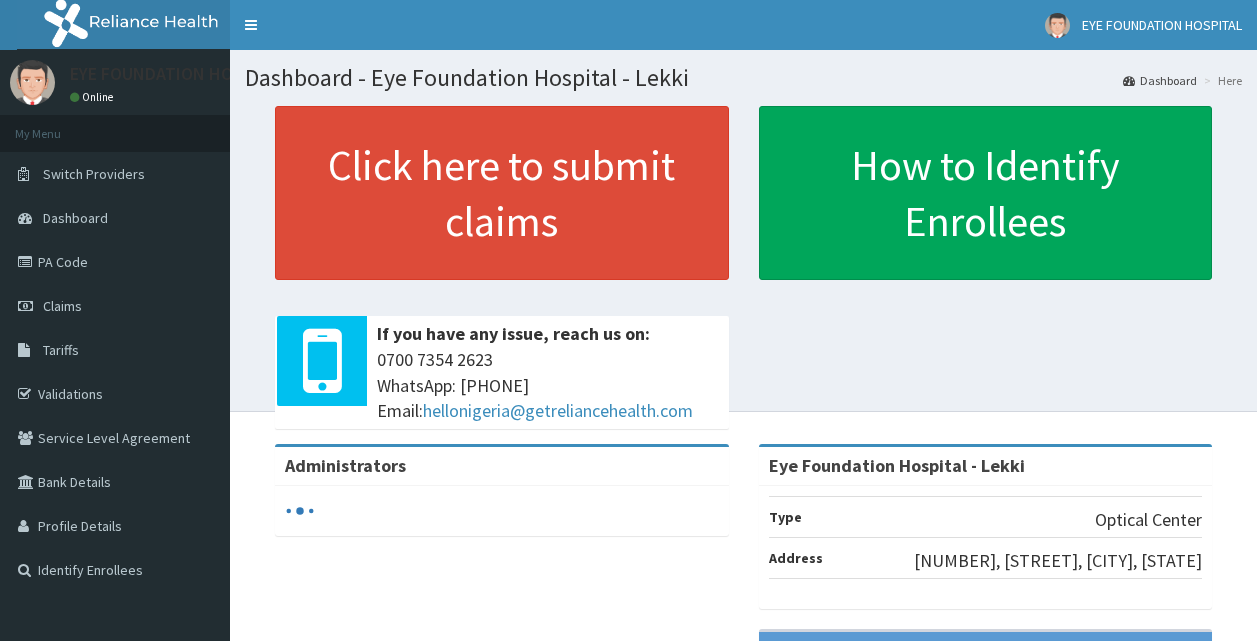 scroll, scrollTop: 0, scrollLeft: 0, axis: both 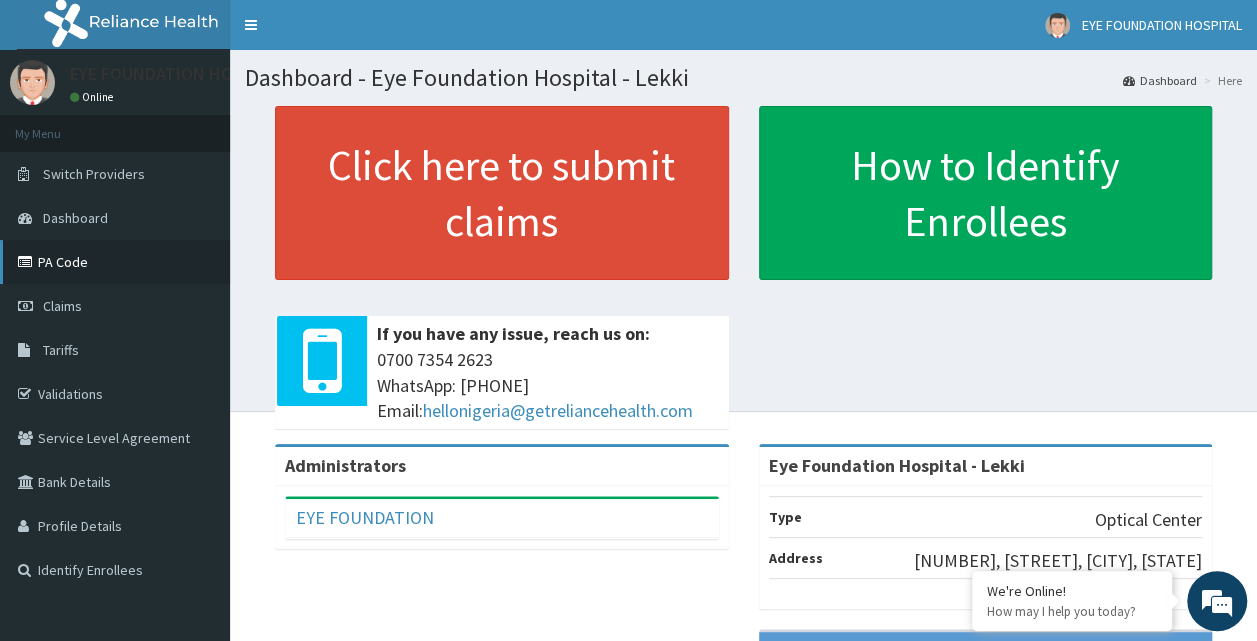 click on "PA Code" at bounding box center (115, 262) 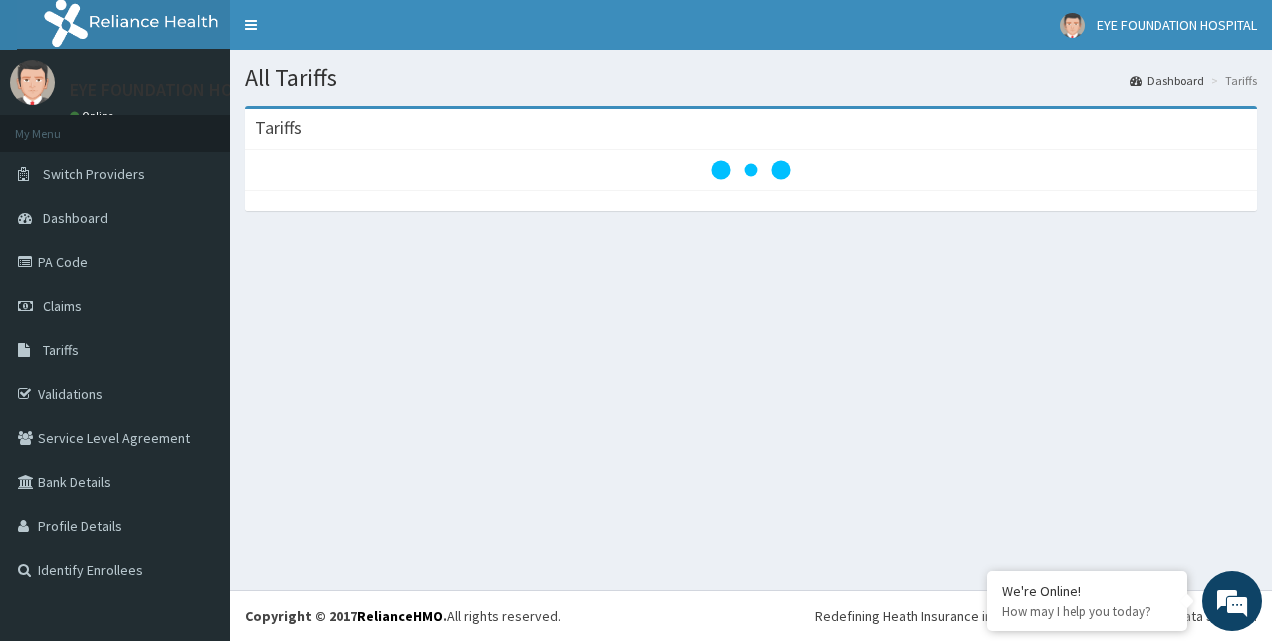 scroll, scrollTop: 0, scrollLeft: 0, axis: both 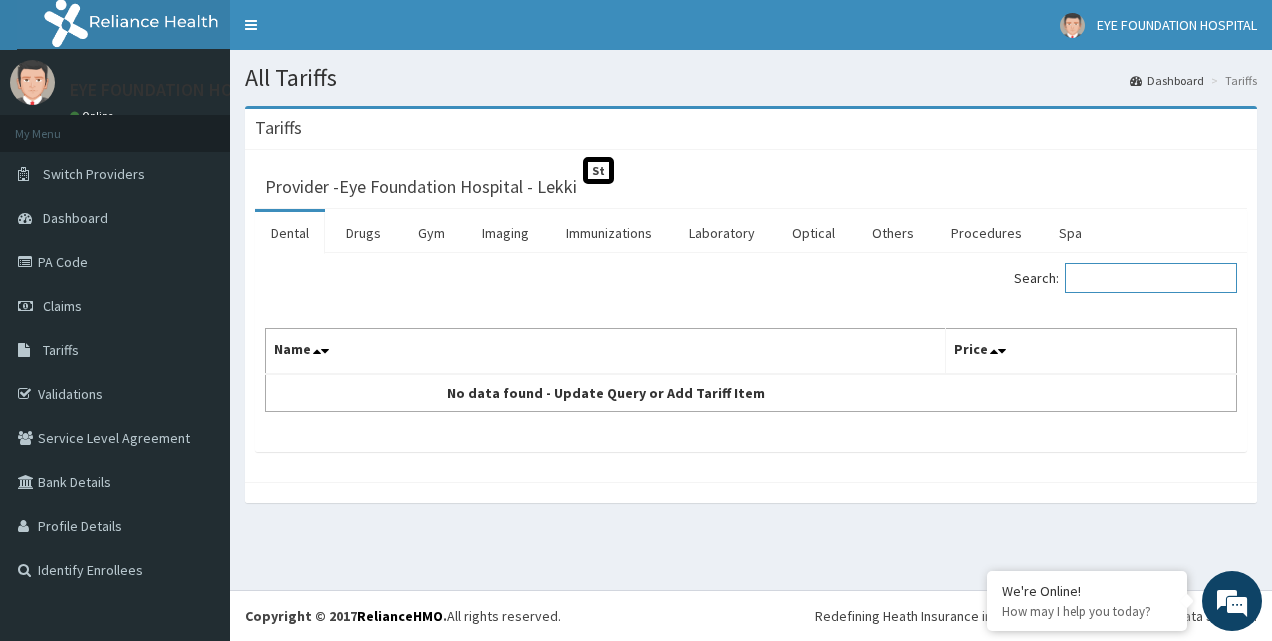 click on "Search:" at bounding box center [1151, 278] 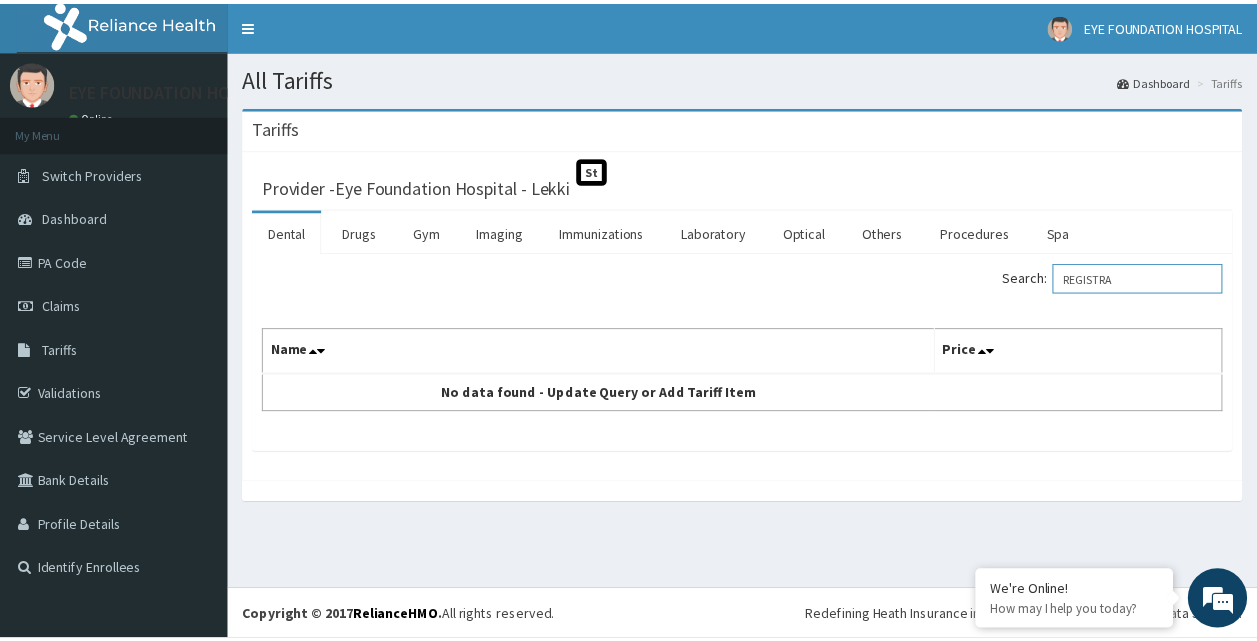 scroll, scrollTop: 0, scrollLeft: 0, axis: both 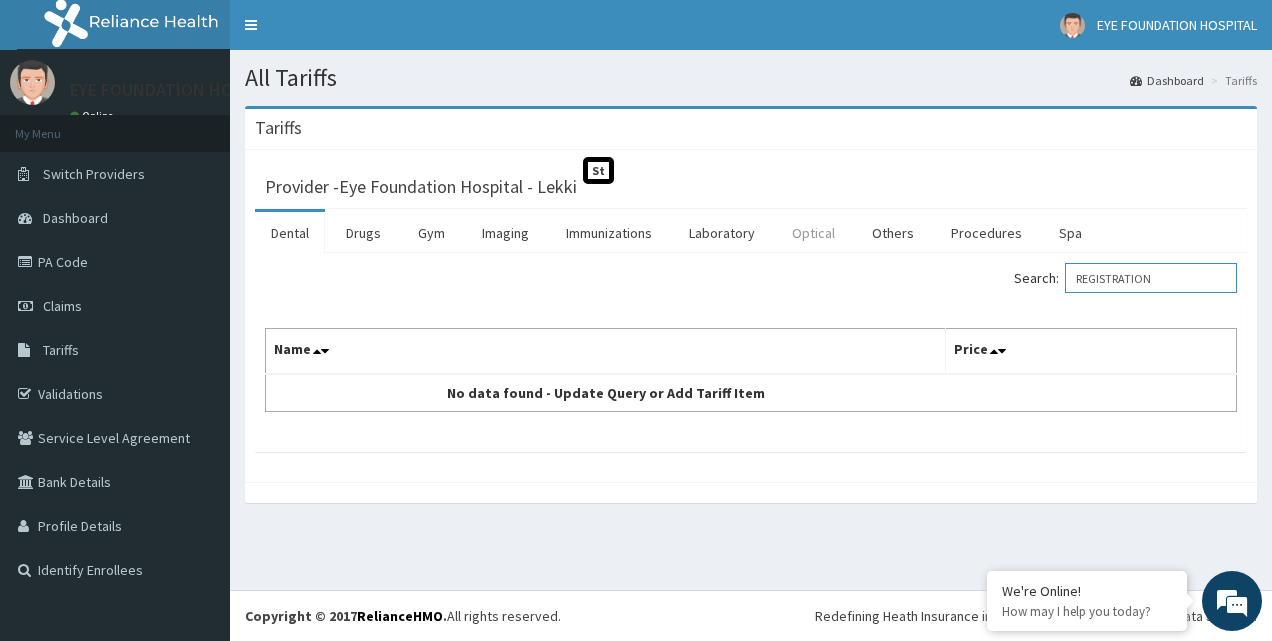 type on "REGISTRATION" 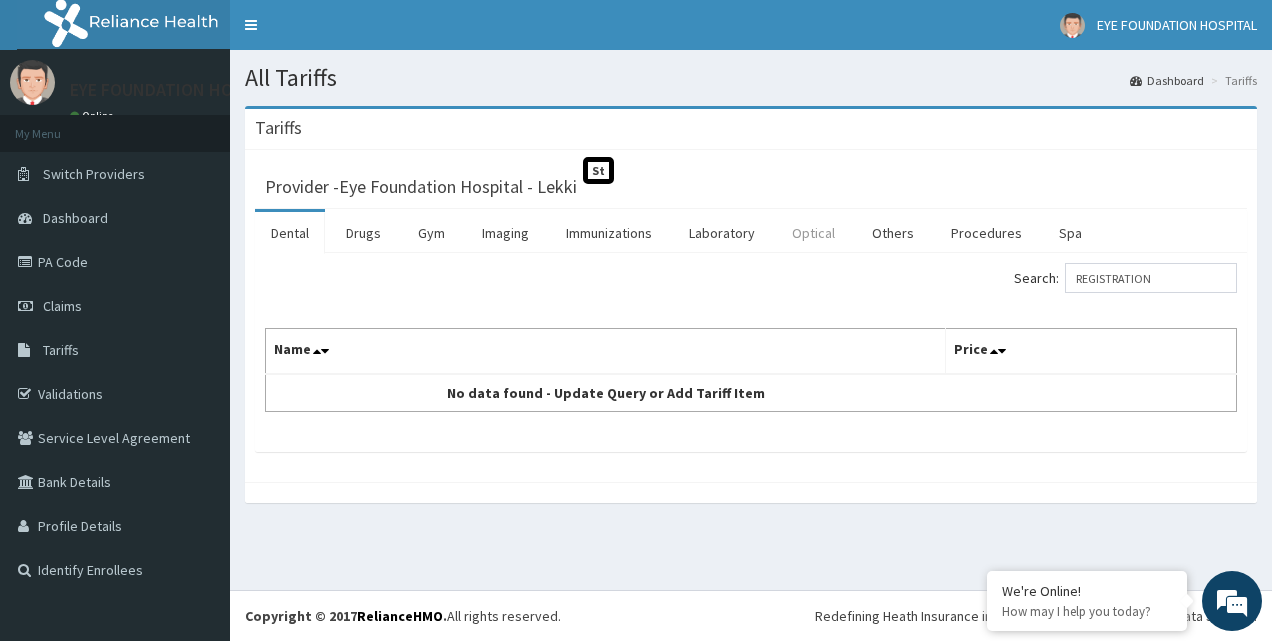 click on "Optical" at bounding box center [813, 233] 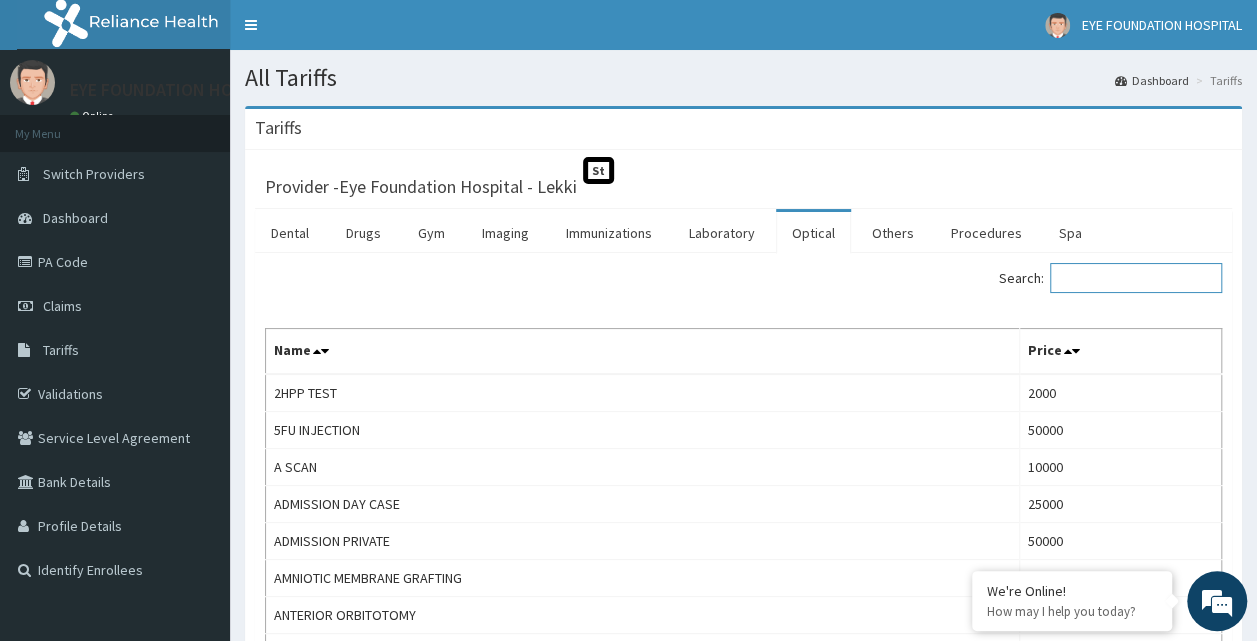 click on "Search:" at bounding box center [1136, 278] 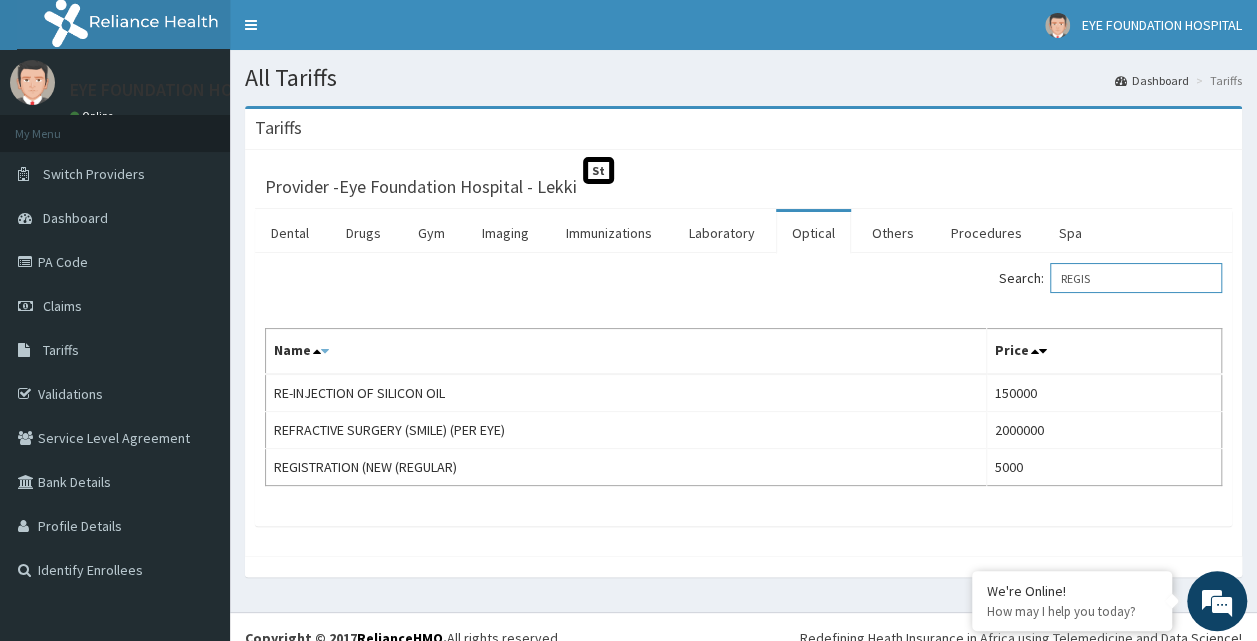 type on "REGIS" 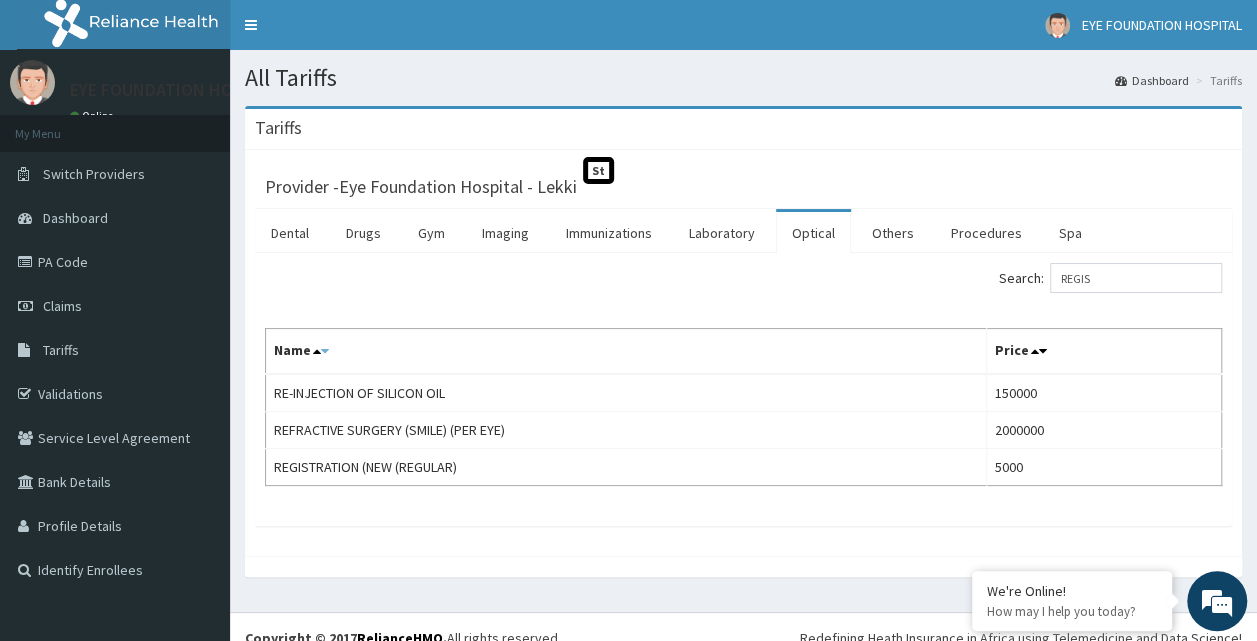 click at bounding box center (325, 351) 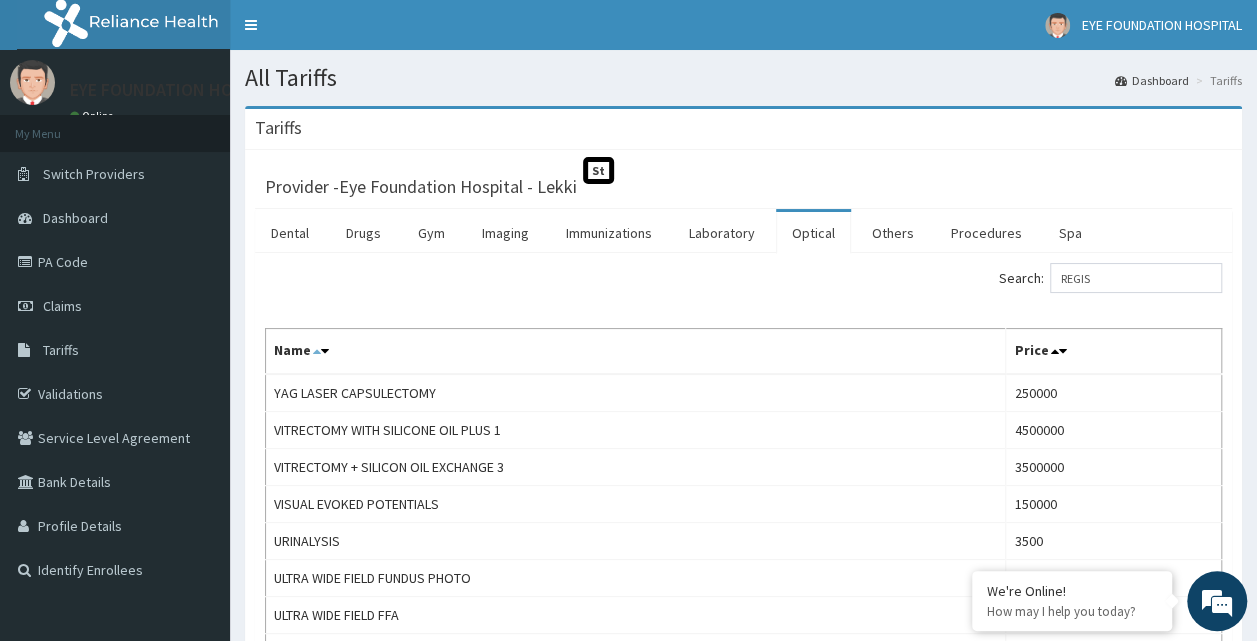 click at bounding box center (317, 351) 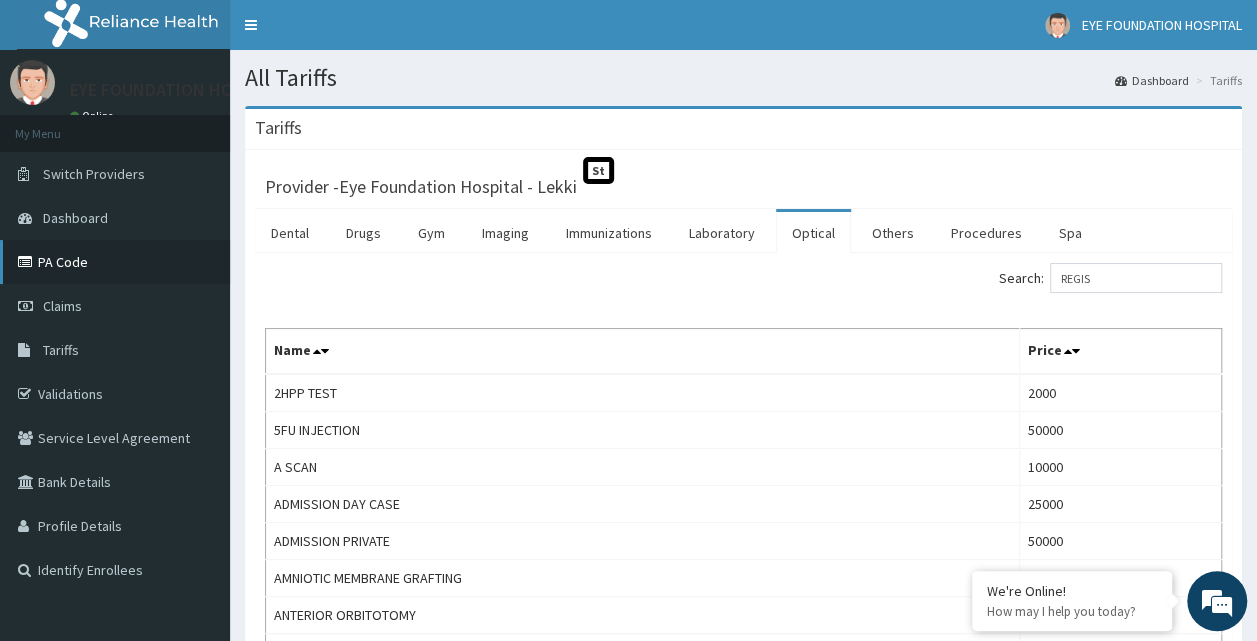 click on "PA Code" at bounding box center [115, 262] 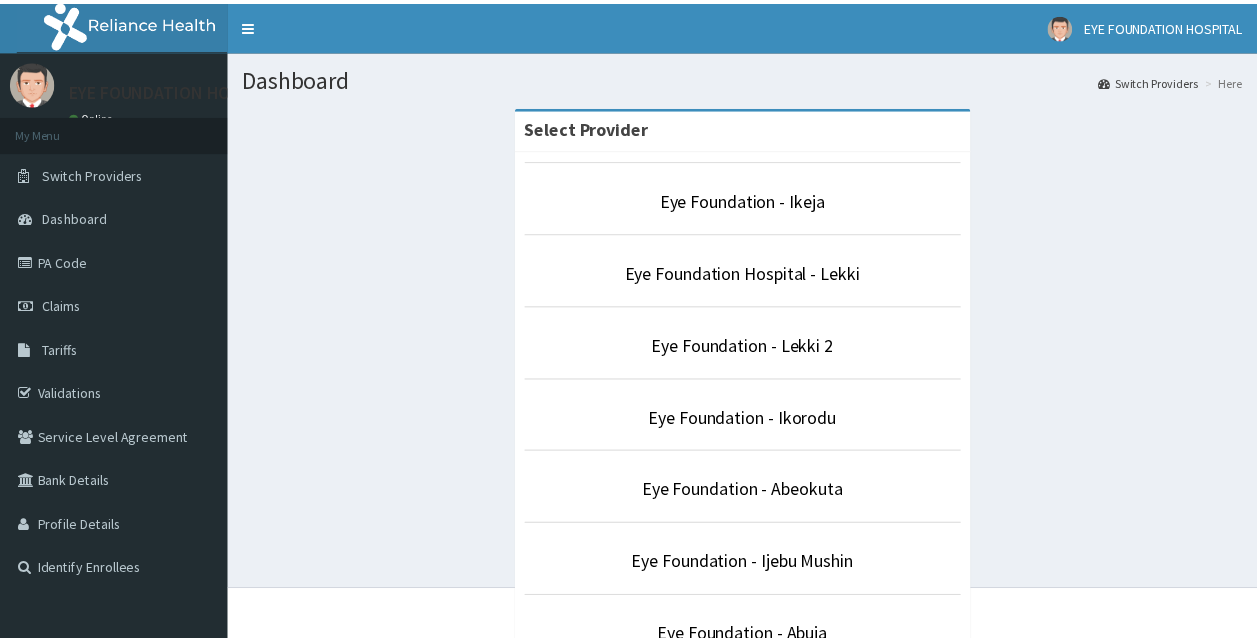 scroll, scrollTop: 0, scrollLeft: 0, axis: both 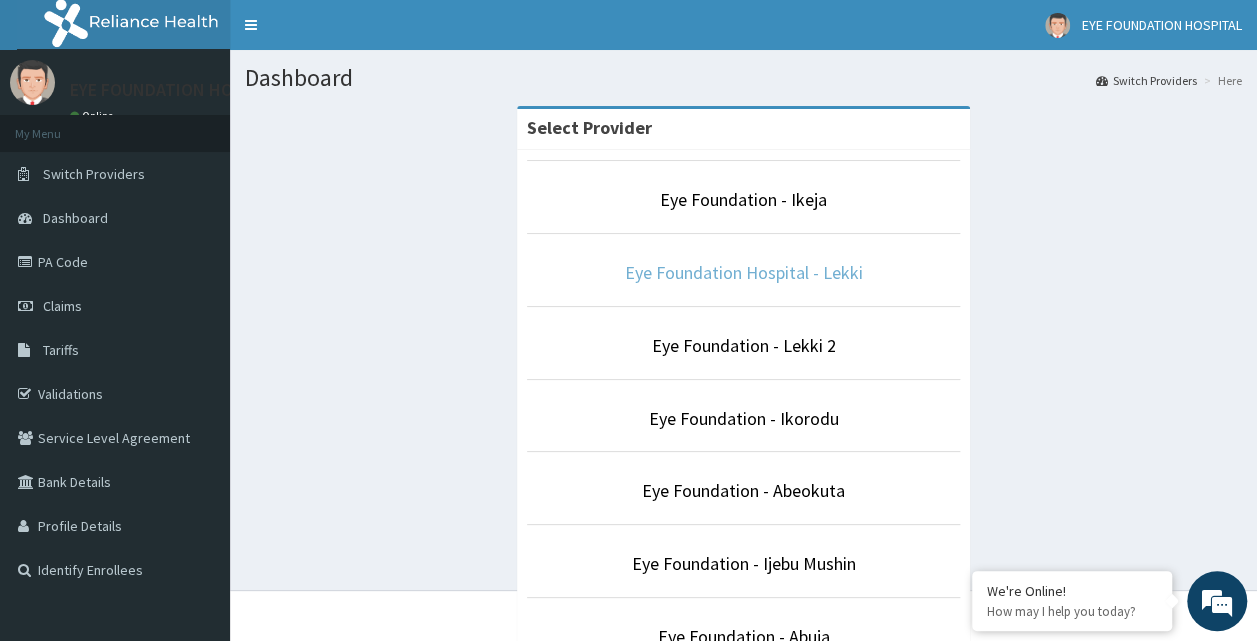 click on "Eye Foundation Hospital - Lekki" at bounding box center (744, 272) 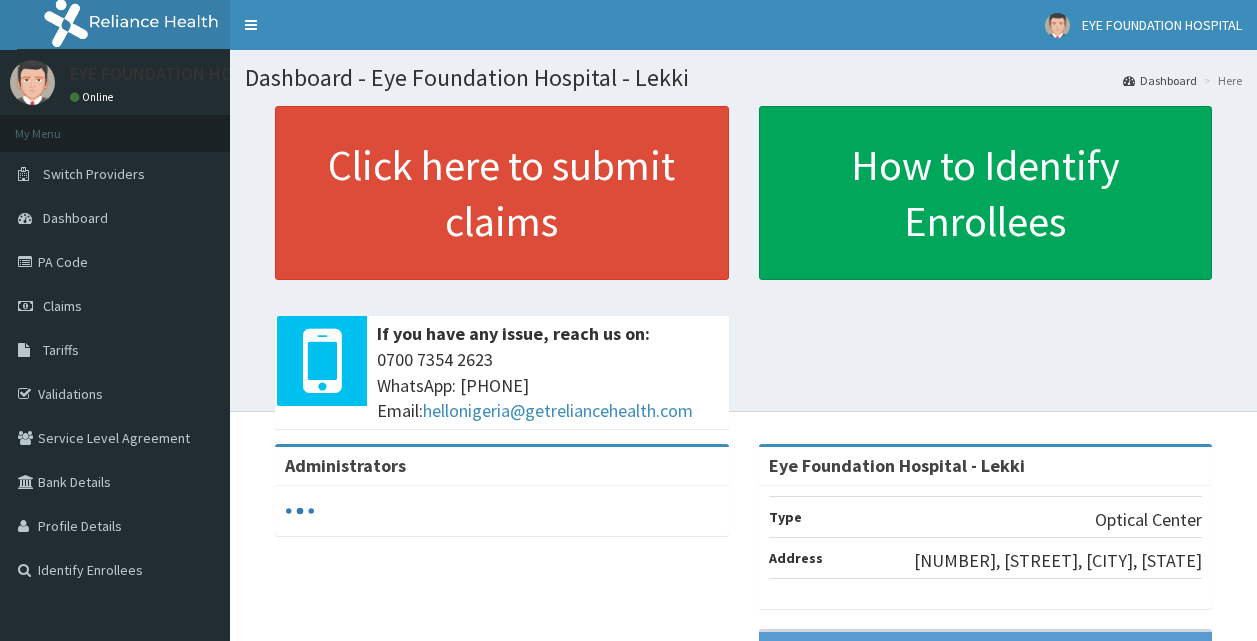 scroll, scrollTop: 0, scrollLeft: 0, axis: both 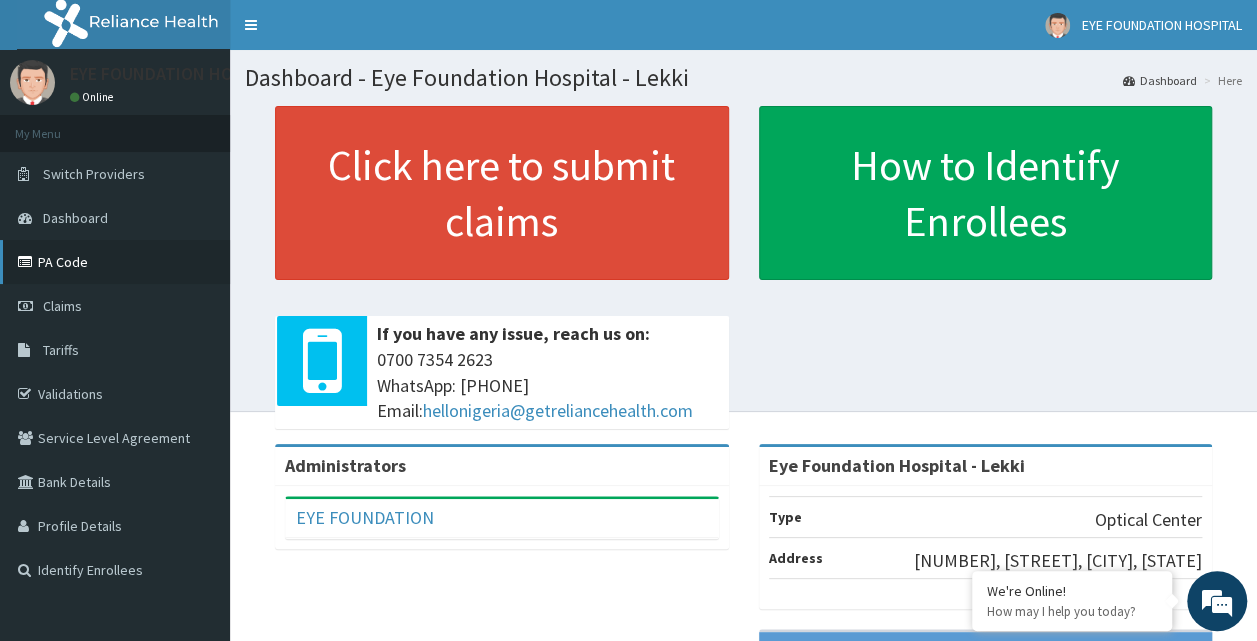 click on "PA Code" at bounding box center [115, 262] 